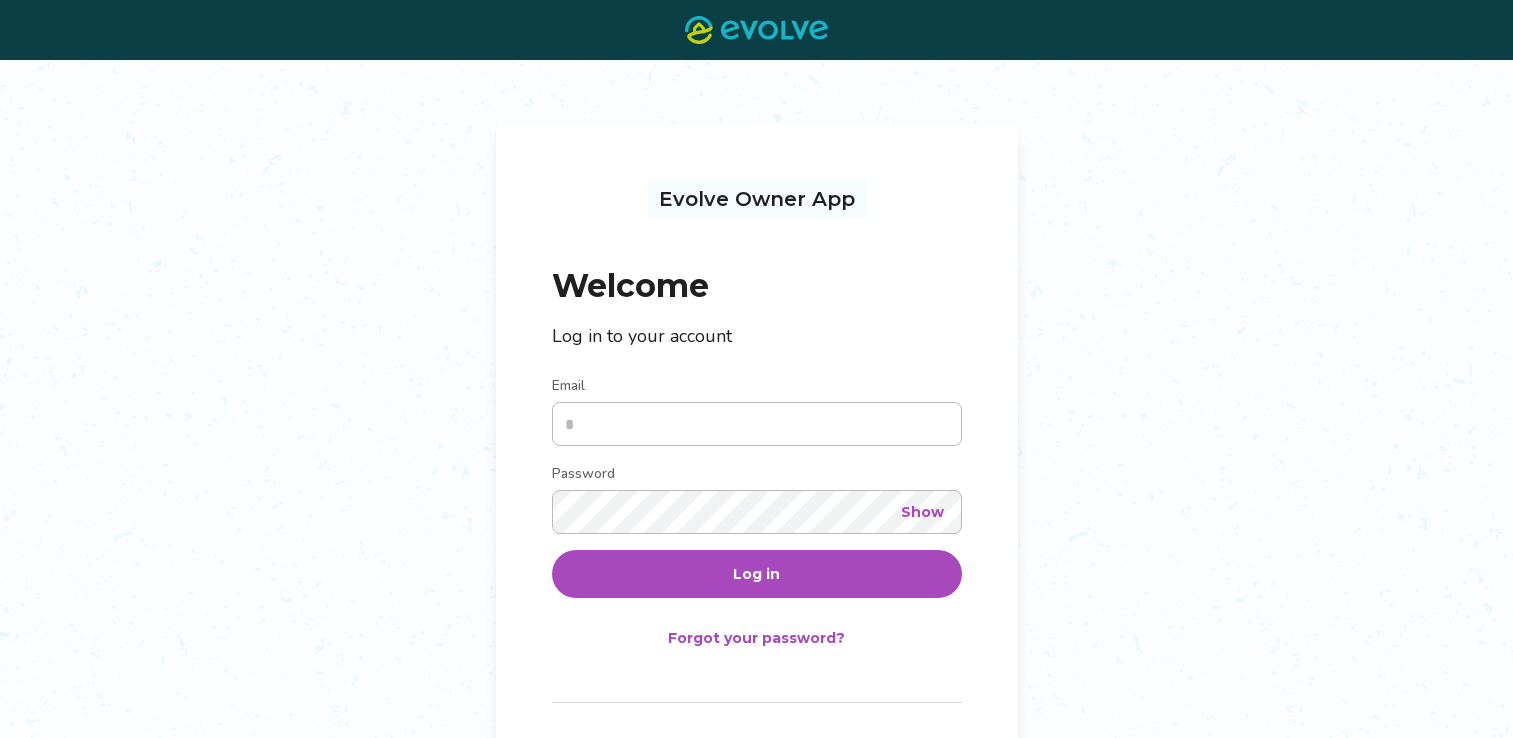 scroll, scrollTop: 0, scrollLeft: 0, axis: both 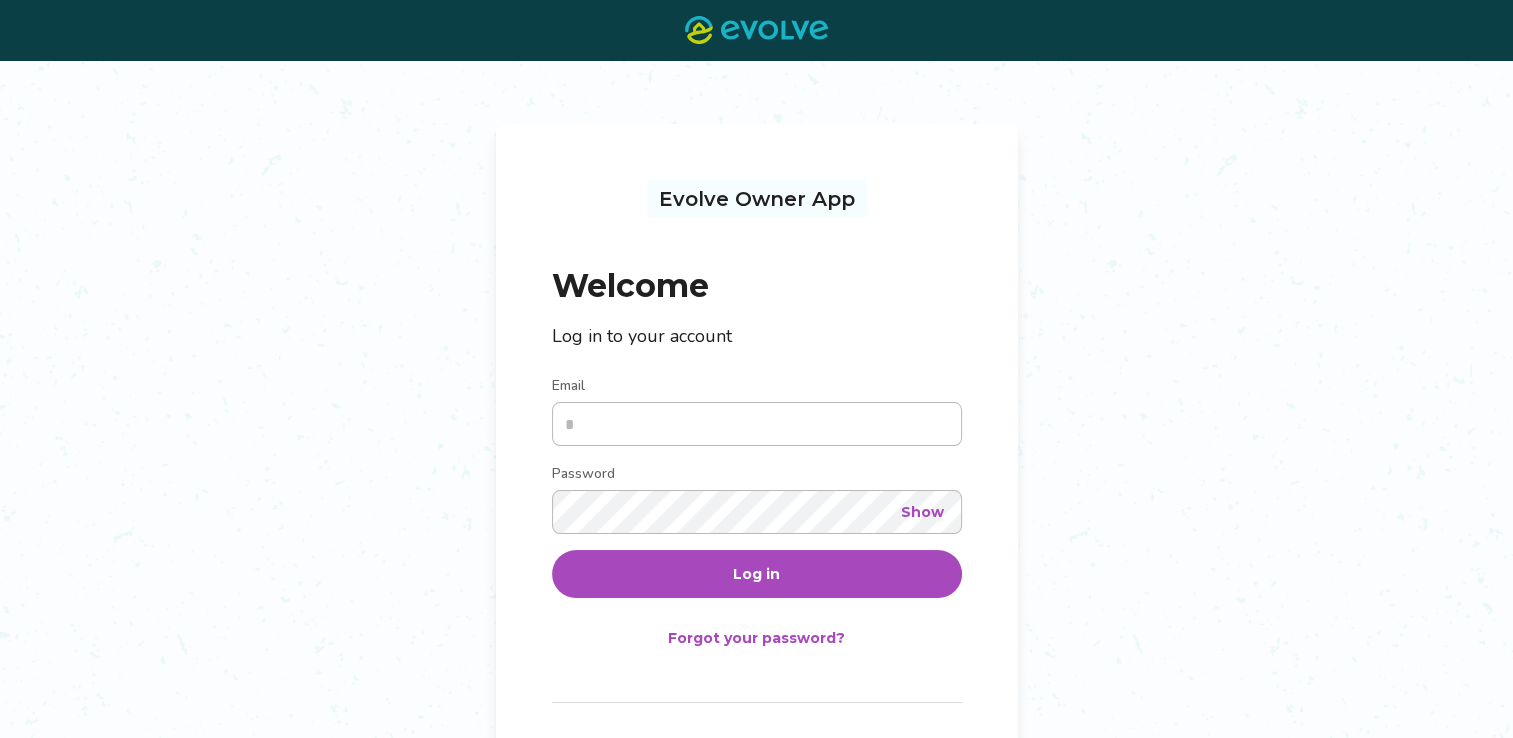 click on "Email" at bounding box center (757, 424) 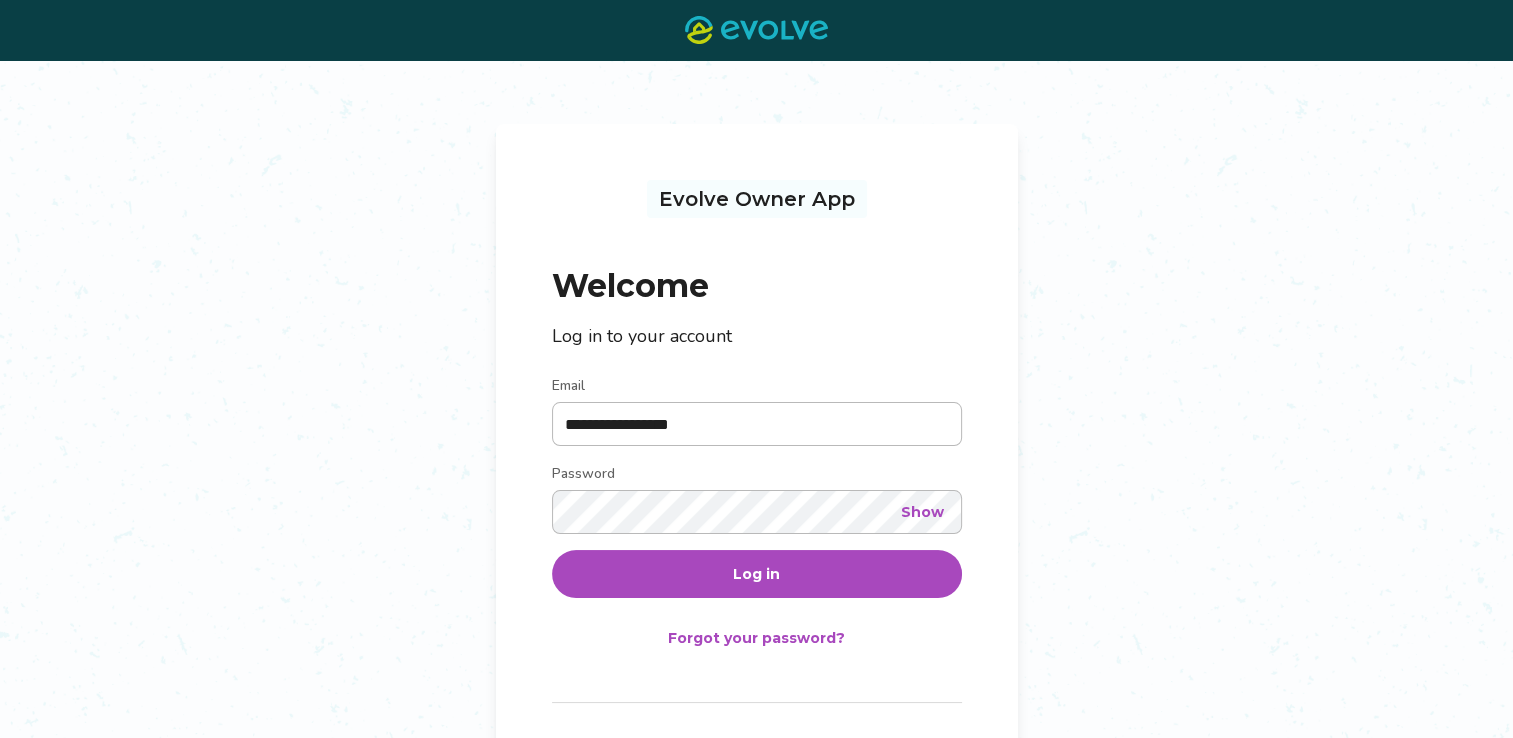 type on "**********" 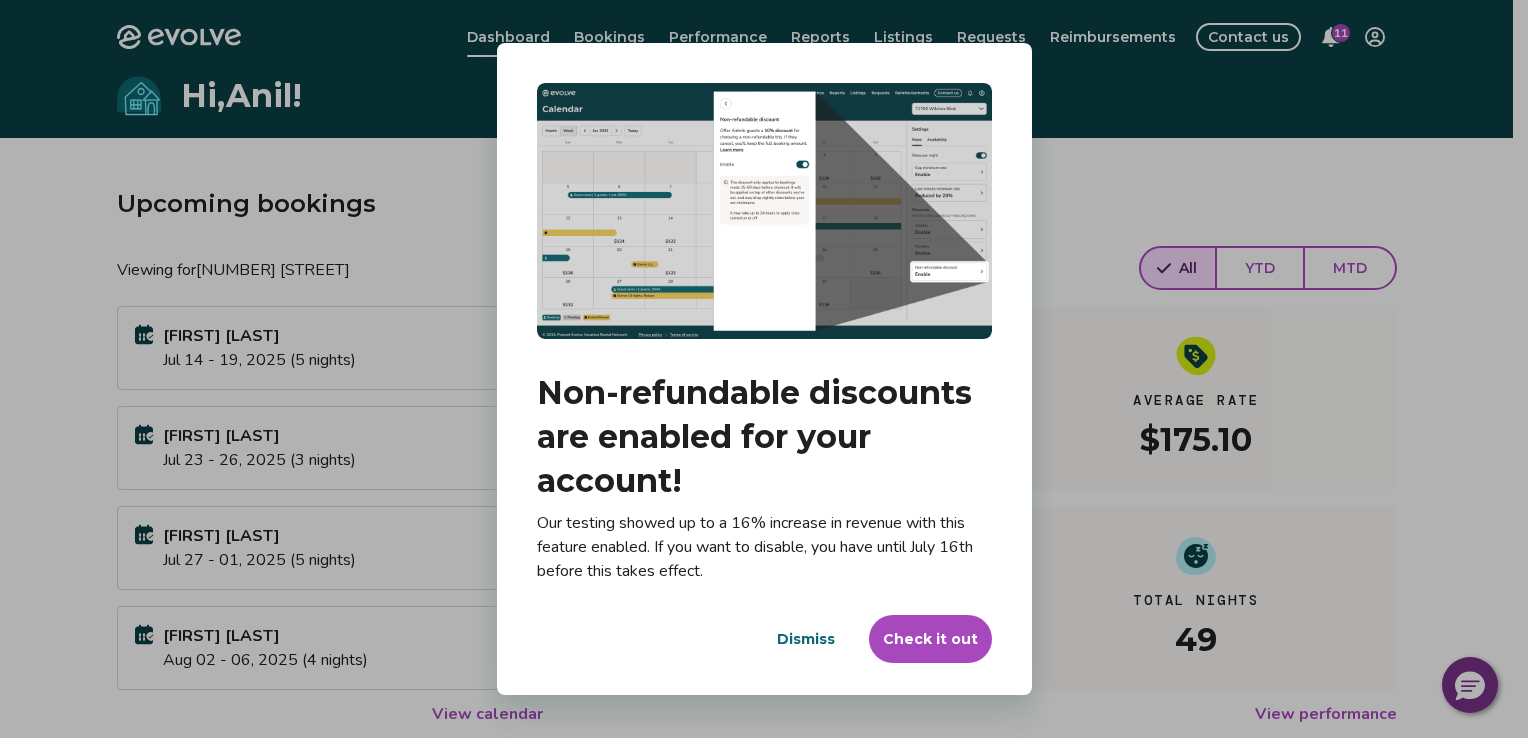click on "Dismiss" at bounding box center [806, 639] 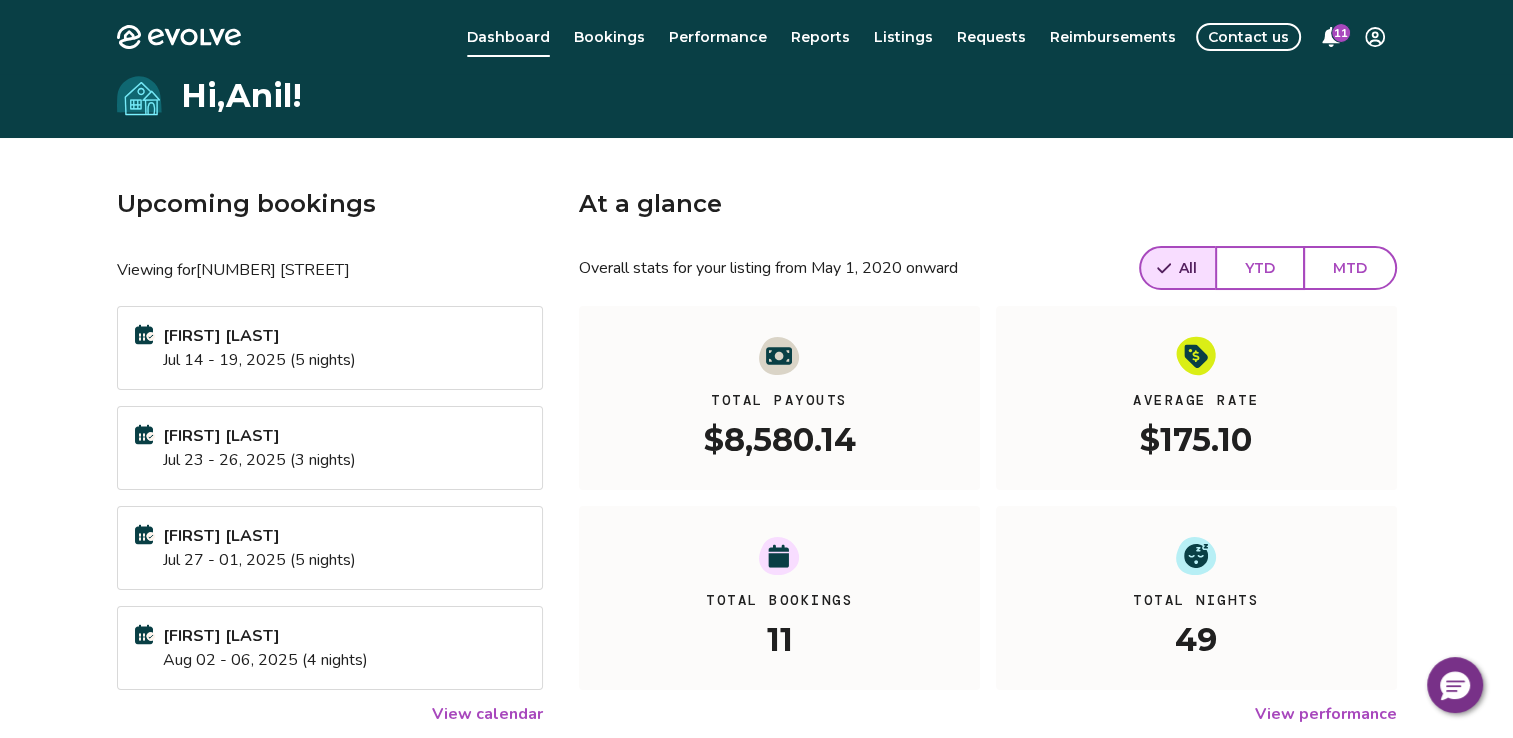 click on "Bookings" at bounding box center (609, 37) 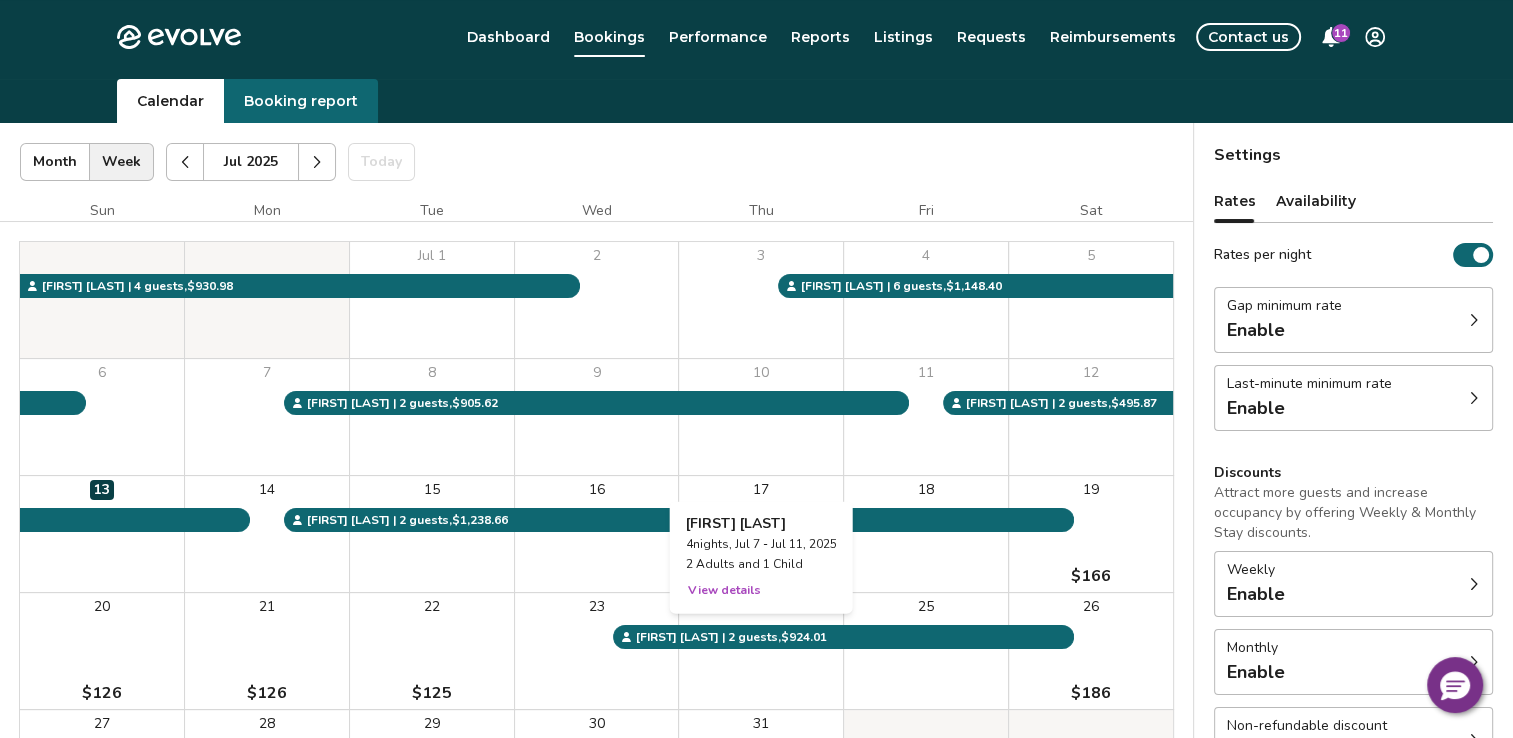 scroll, scrollTop: 0, scrollLeft: 0, axis: both 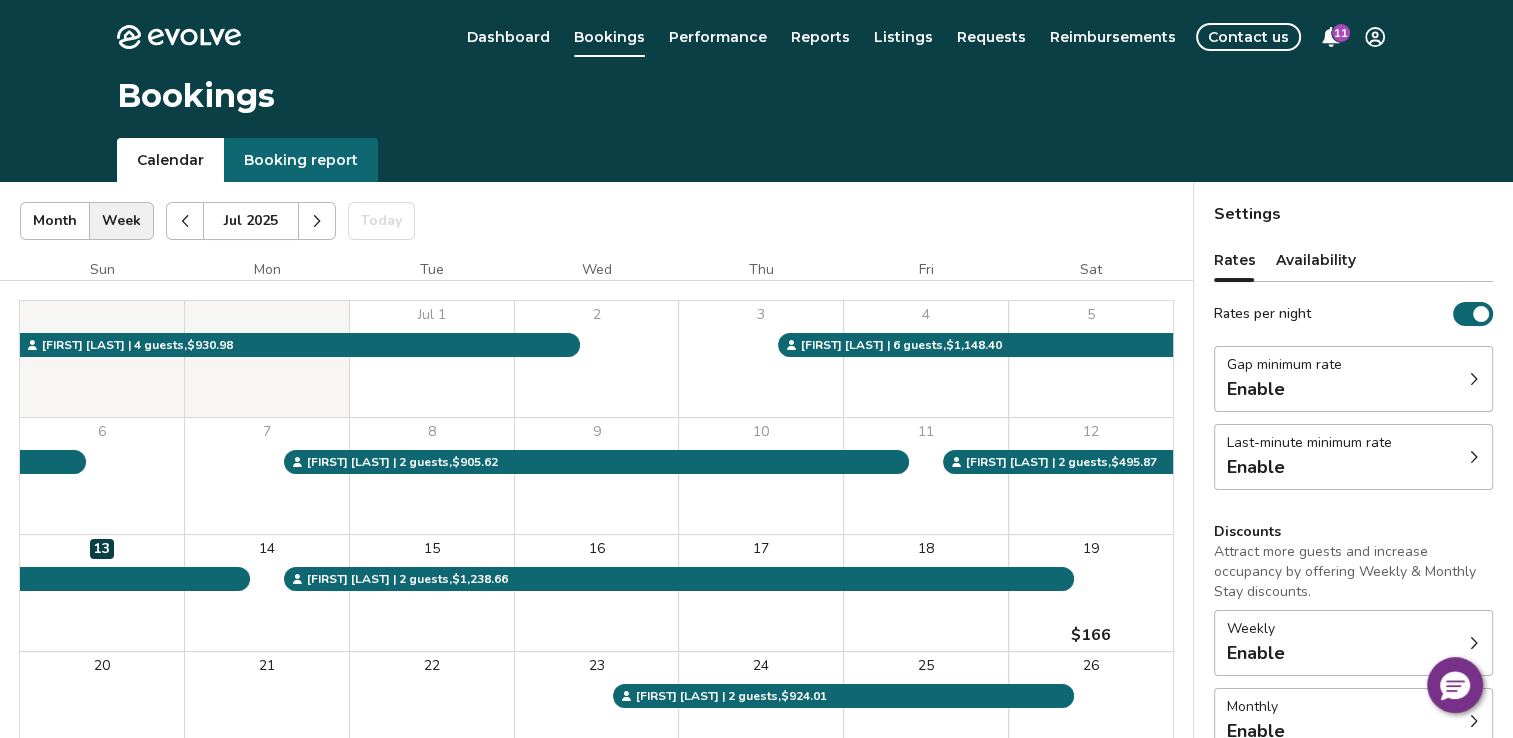 click at bounding box center (317, 221) 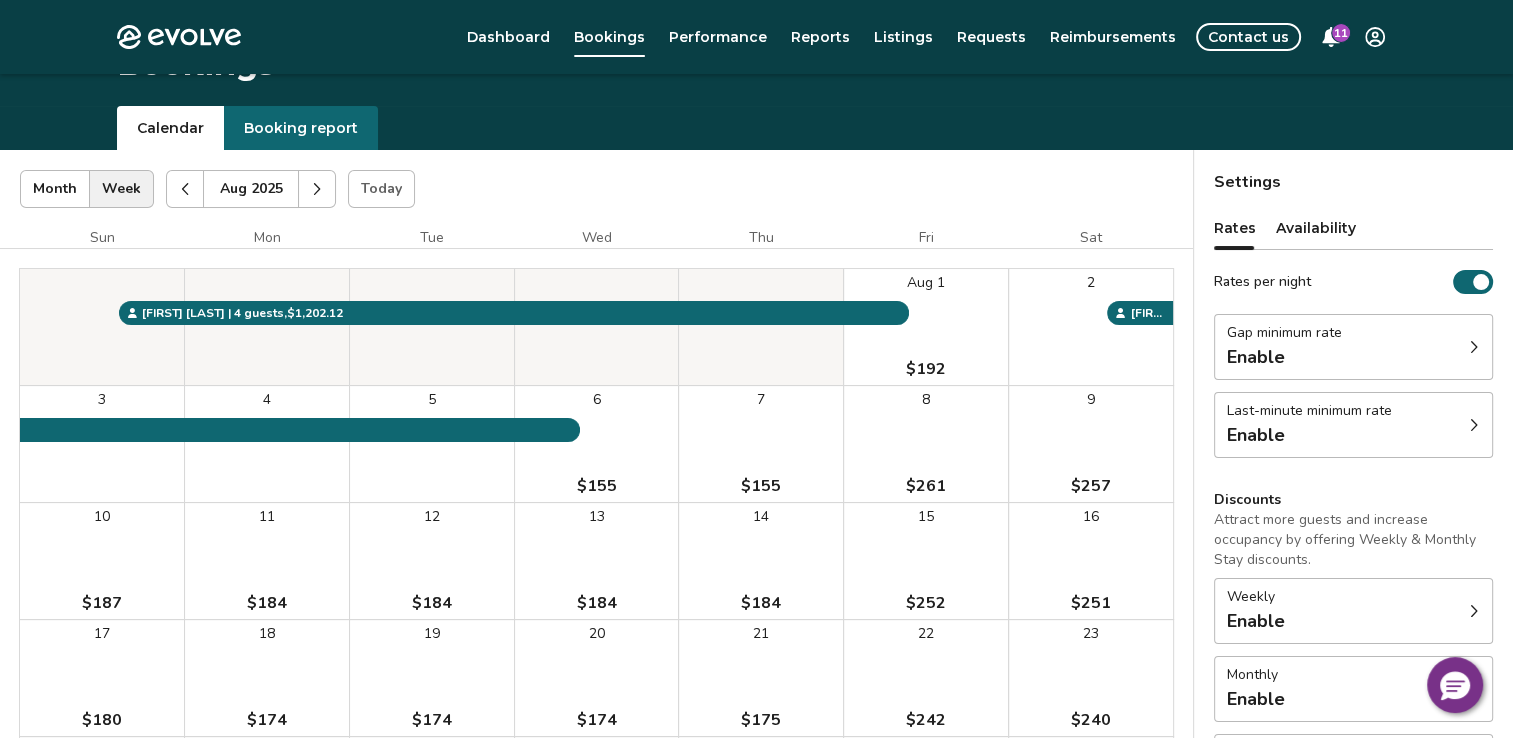 scroll, scrollTop: 0, scrollLeft: 0, axis: both 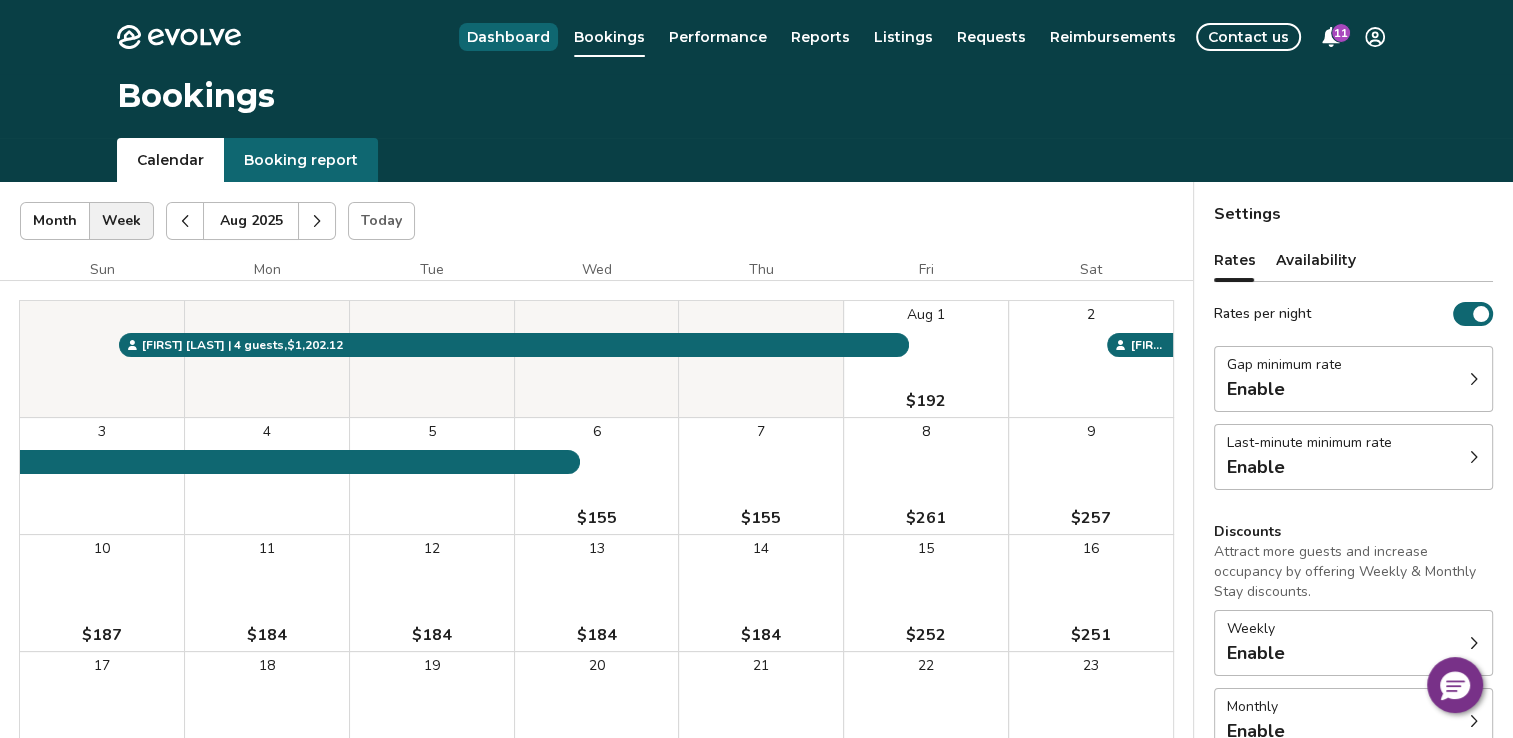 click on "Dashboard" at bounding box center [508, 37] 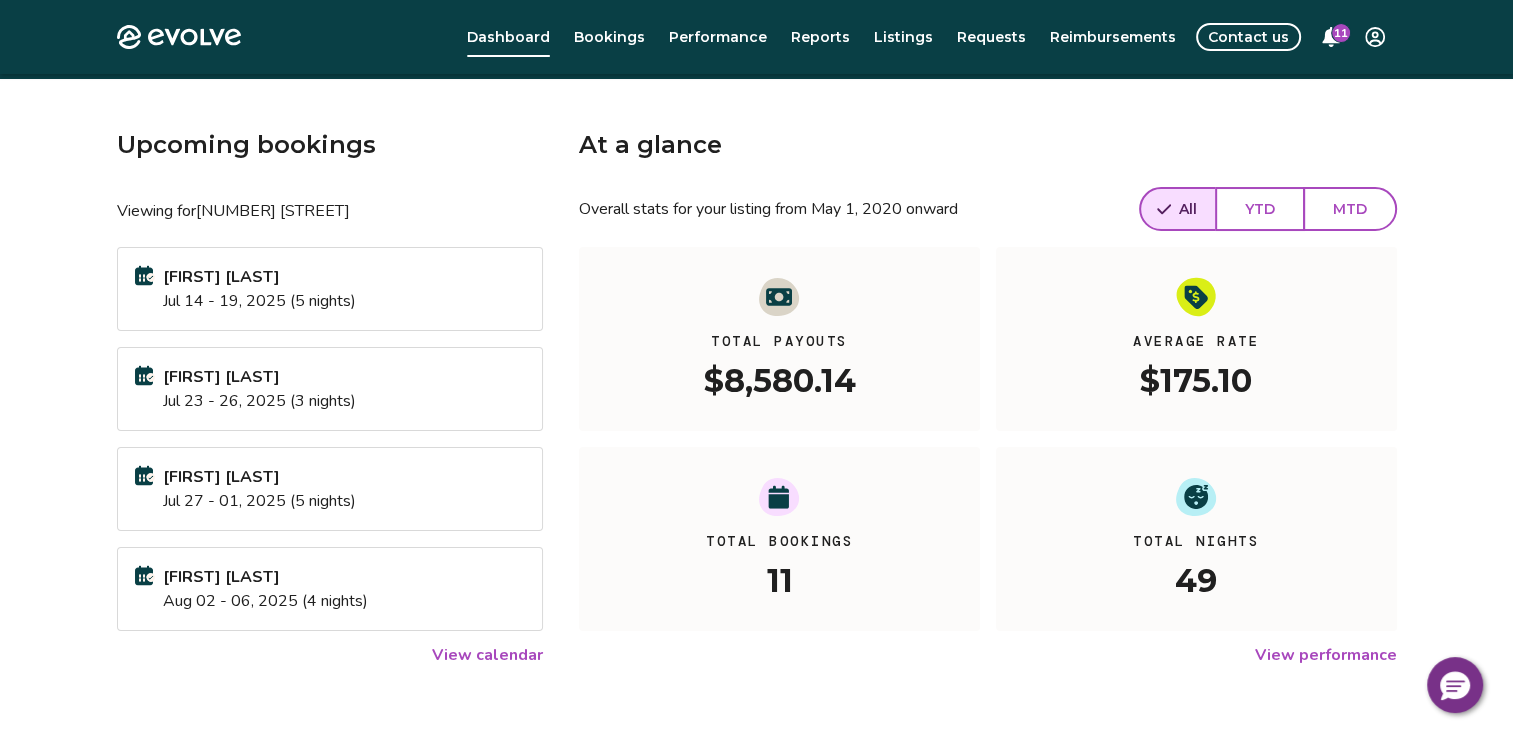 scroll, scrollTop: 0, scrollLeft: 0, axis: both 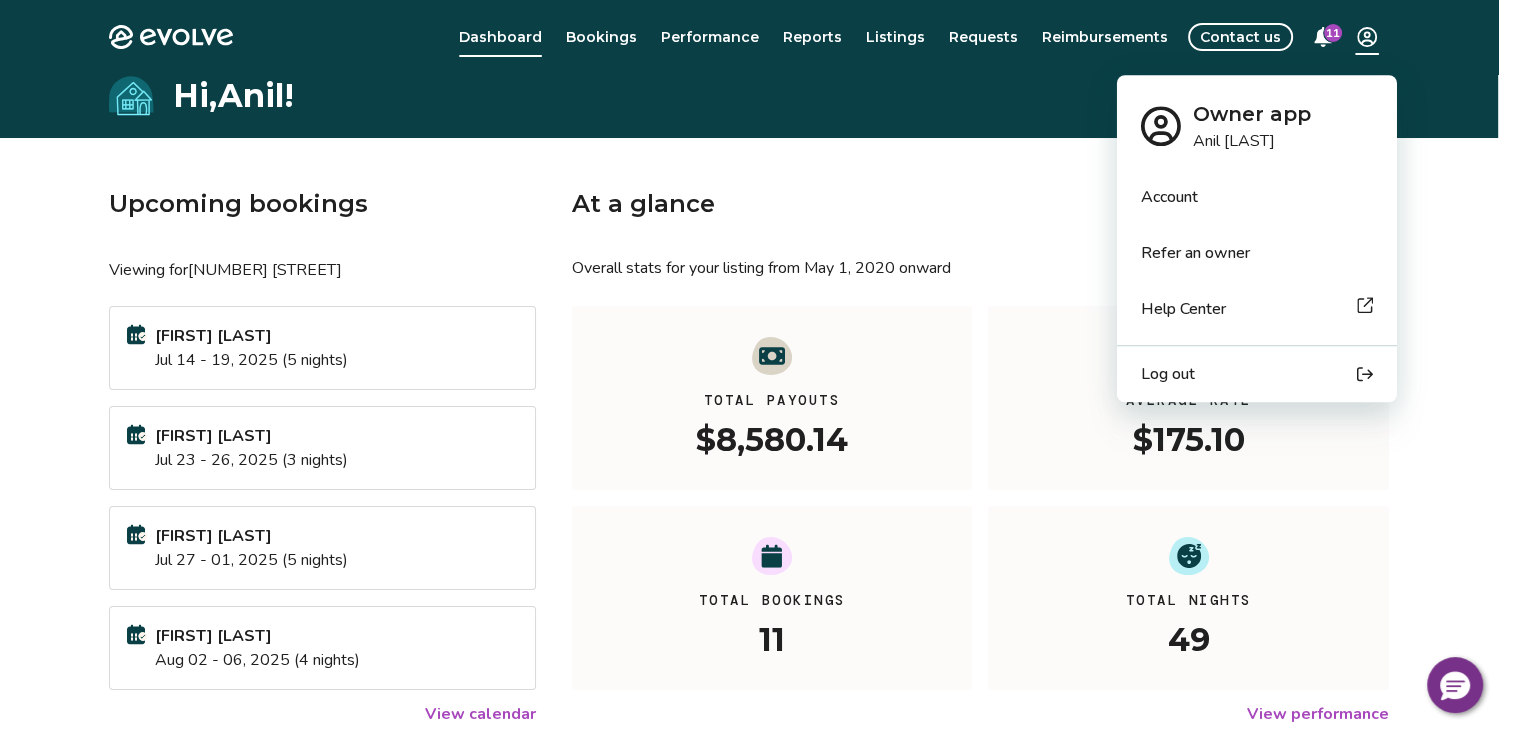 click on "Evolve Dashboard Bookings Performance Reports Listings Requests Reimbursements Contact us 11 Hi, [FIRST] ! Upcoming bookings Viewing for [NUMBER] [STREET] [FIRST] [LAST] Jul 14 - 19, 2025 (5 nights) [FIRST] [LAST] Jul 23 - 26, 2025 (3 nights) [FIRST] [LAST] Jul 27 - 01, 2025 (5 nights) [FIRST] [LAST] Aug 02 - 06, 2025 (4 nights) View calendar At a glance Overall stats for your listing from May 1, 2020 onward All YTD MTD Total Payouts $8,580.14 Average Rate $175.10 Total Bookings 11 Total Nights 49 View performance Looking for the booking site links to your listing? You can find these under the Listings overview © 2013-Present Evolve Vacation Rental Network Privacy Policy | Terms of Service
Owner app [FIRST] [LAST] Account Refer an owner Help Center Log out" at bounding box center (756, 517) 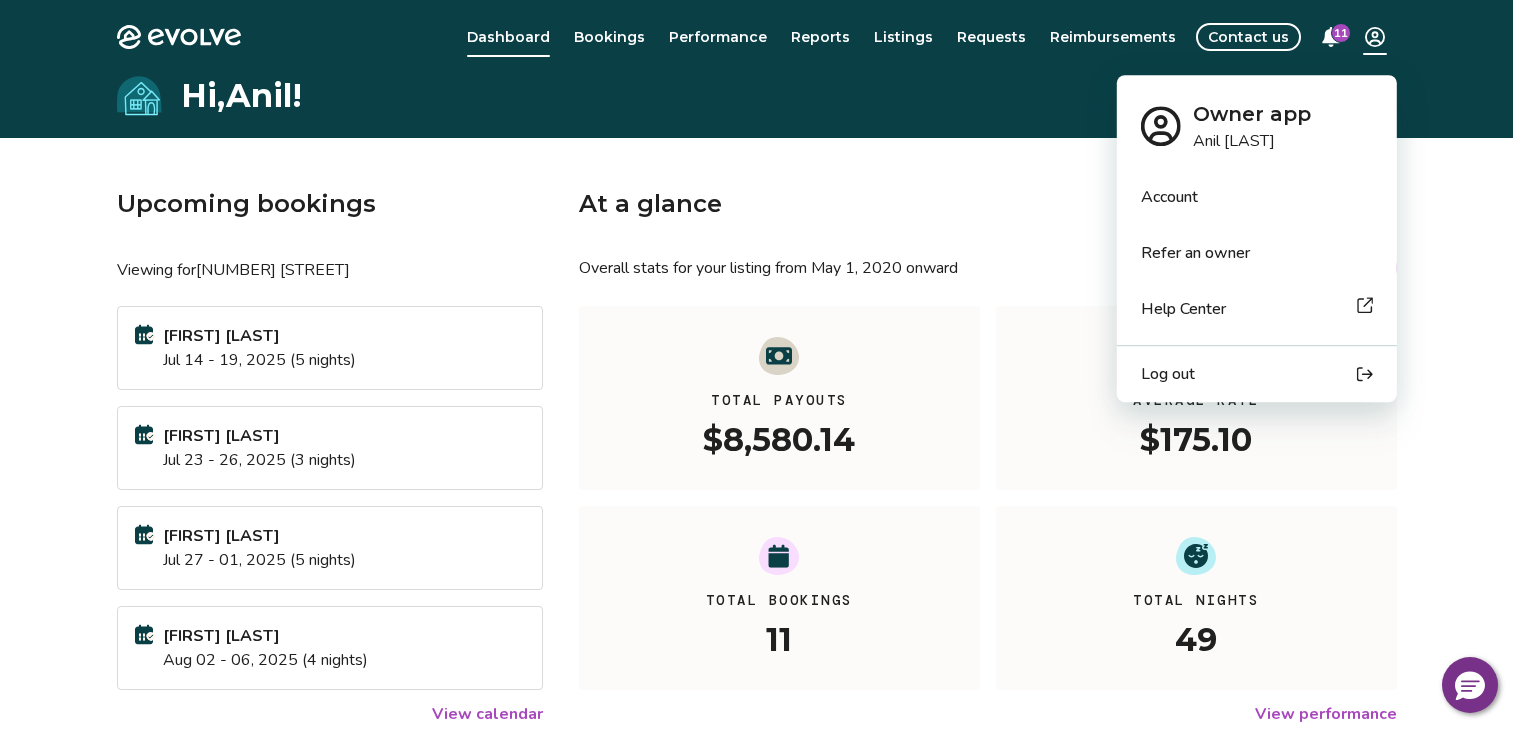 click on "Log out" at bounding box center (1168, 374) 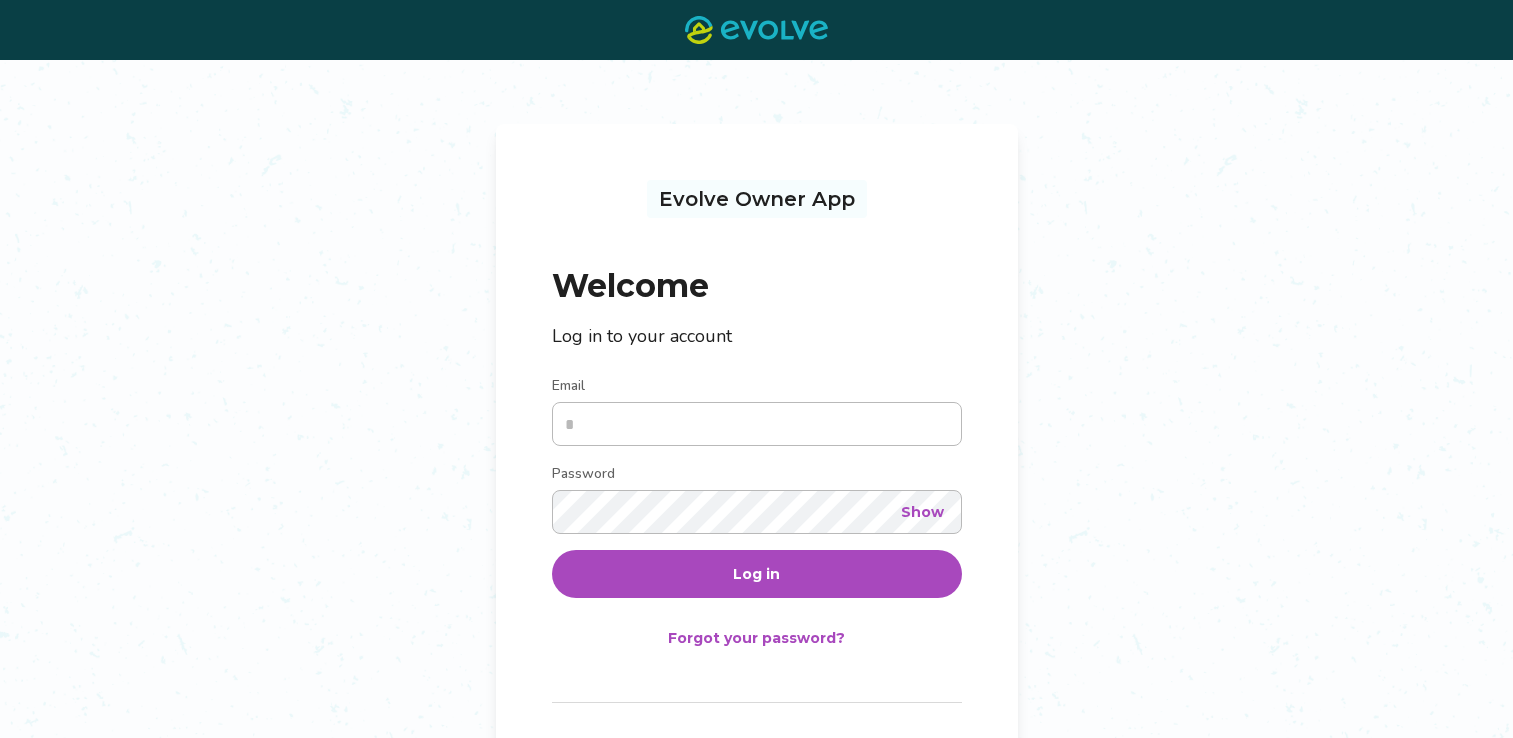scroll, scrollTop: 0, scrollLeft: 0, axis: both 